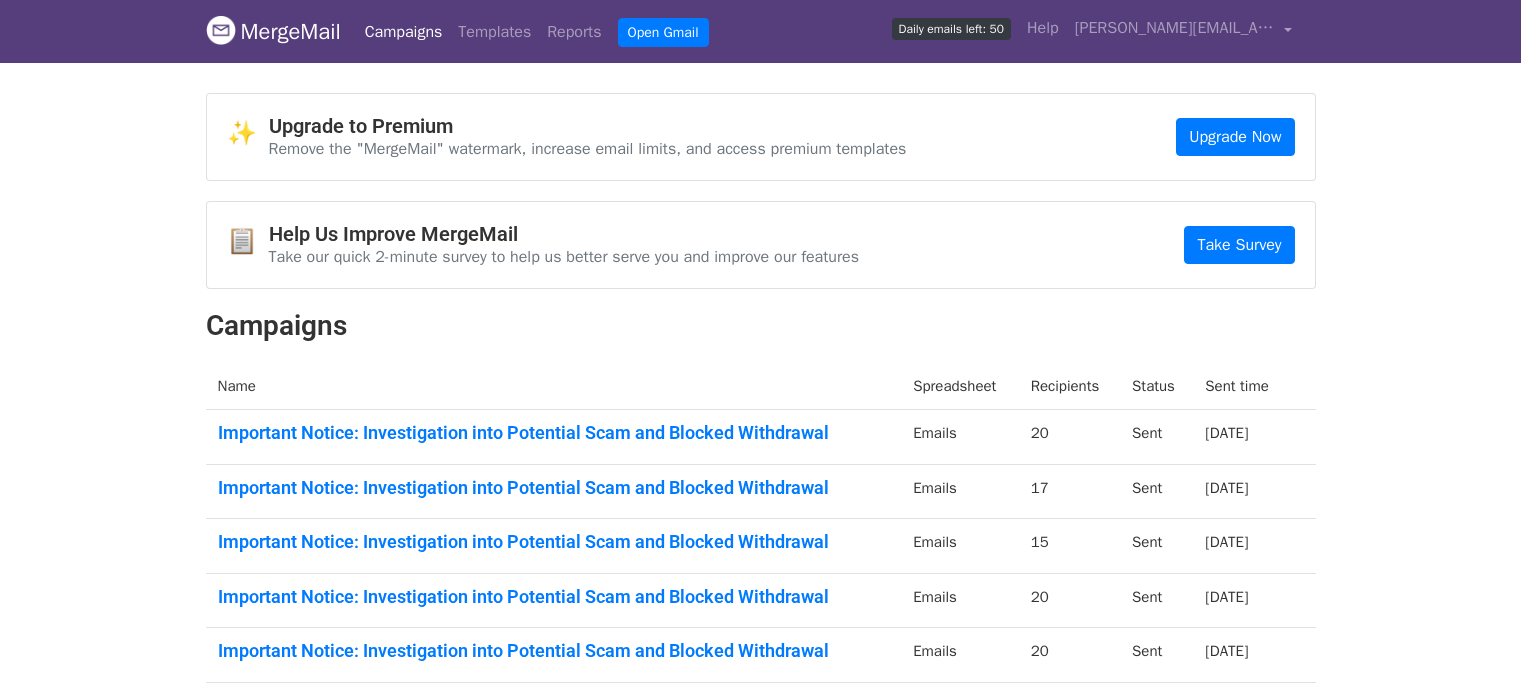 scroll, scrollTop: 0, scrollLeft: 0, axis: both 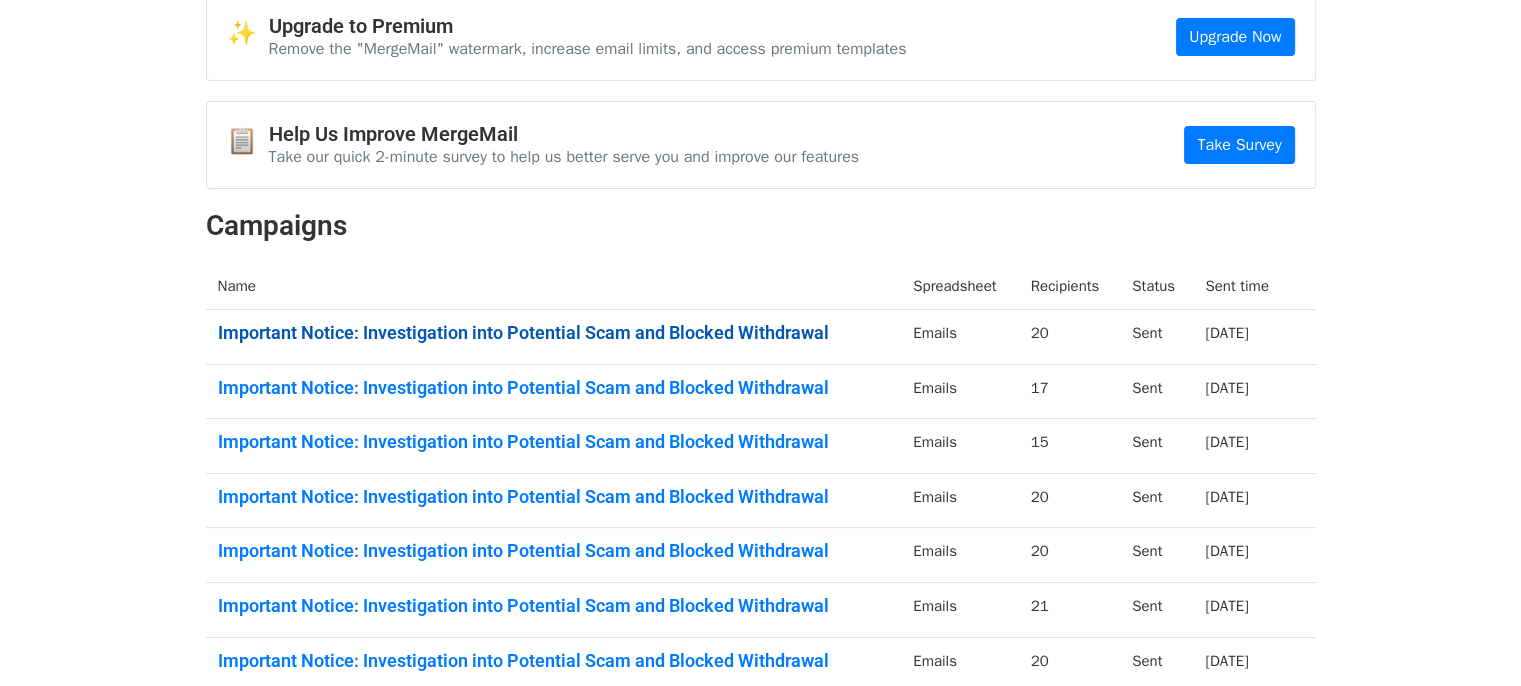 click on "Important Notice: Investigation into Potential Scam and Blocked Withdrawal" at bounding box center (554, 333) 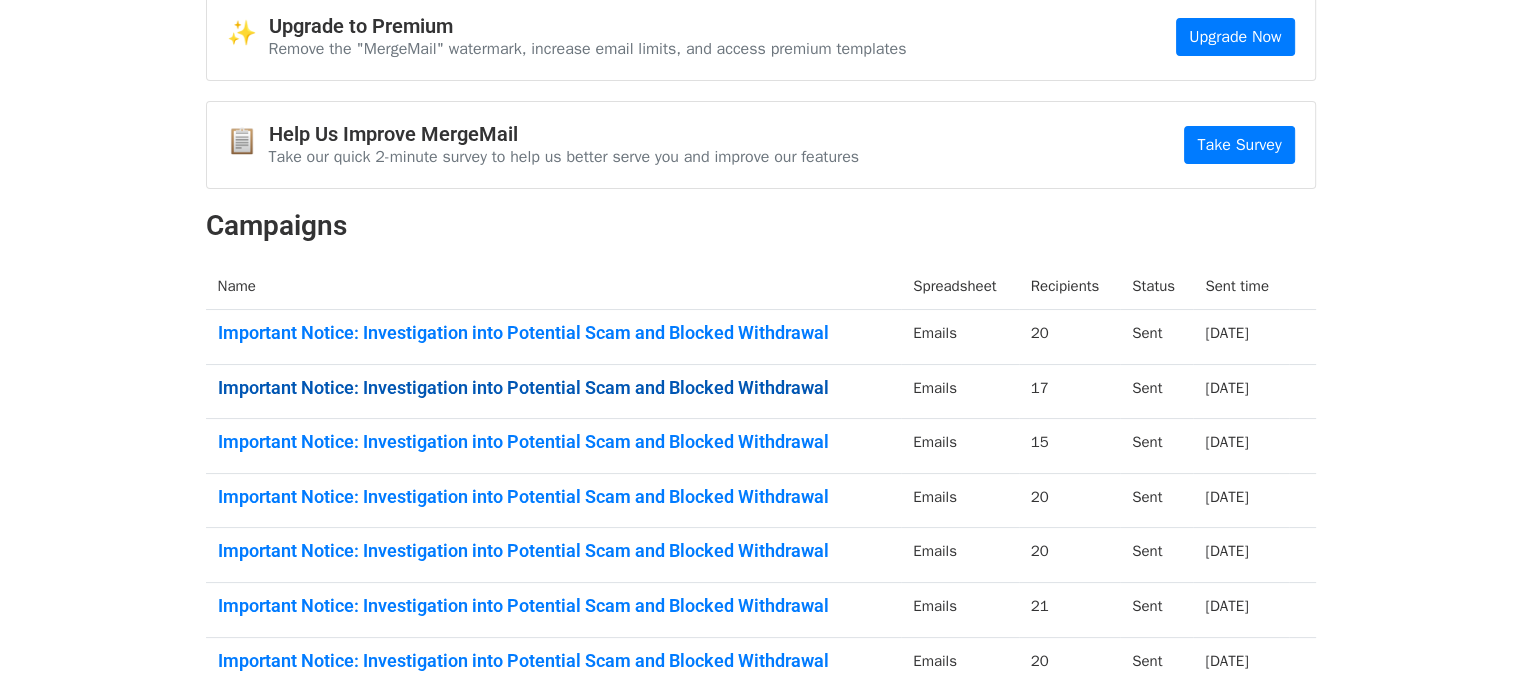 click on "Important Notice: Investigation into Potential Scam and Blocked Withdrawal" at bounding box center (554, 388) 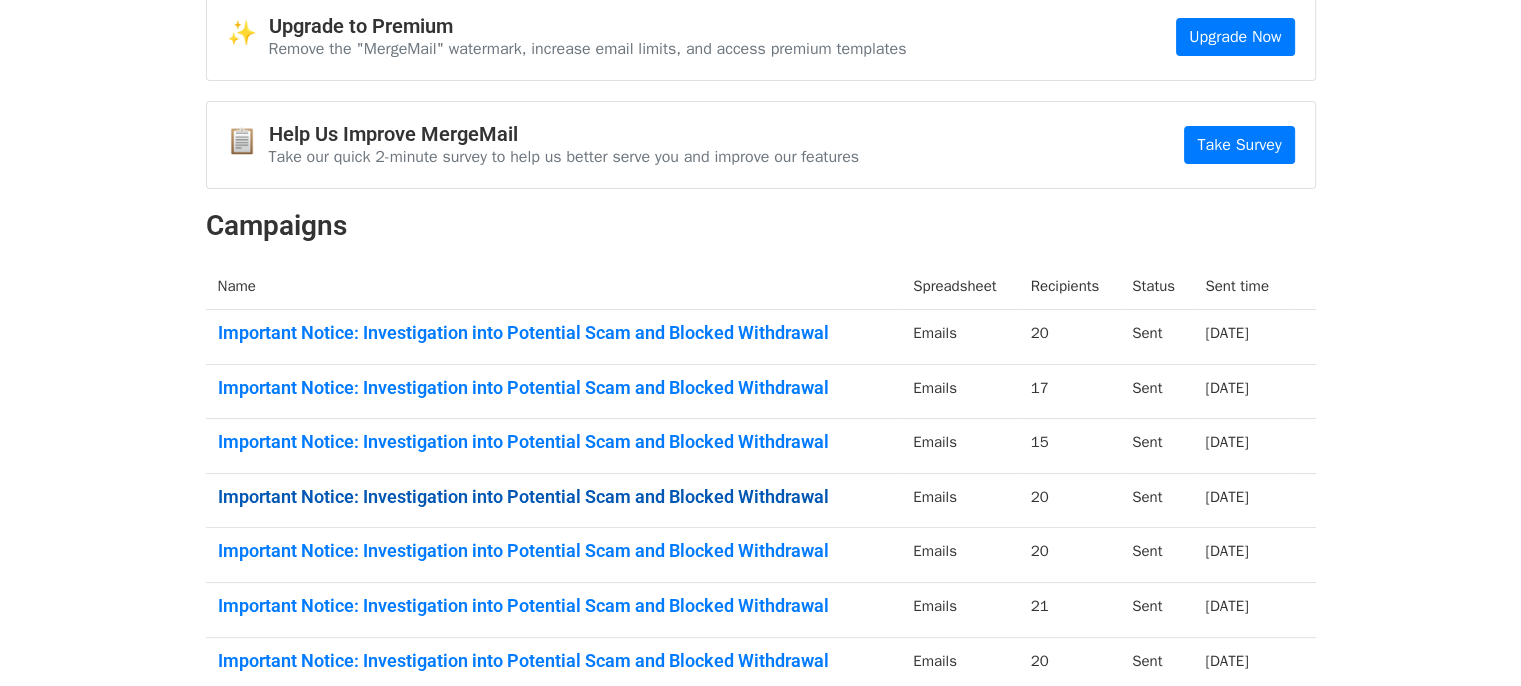 click on "Important Notice: Investigation into Potential Scam and Blocked Withdrawal" at bounding box center [554, 497] 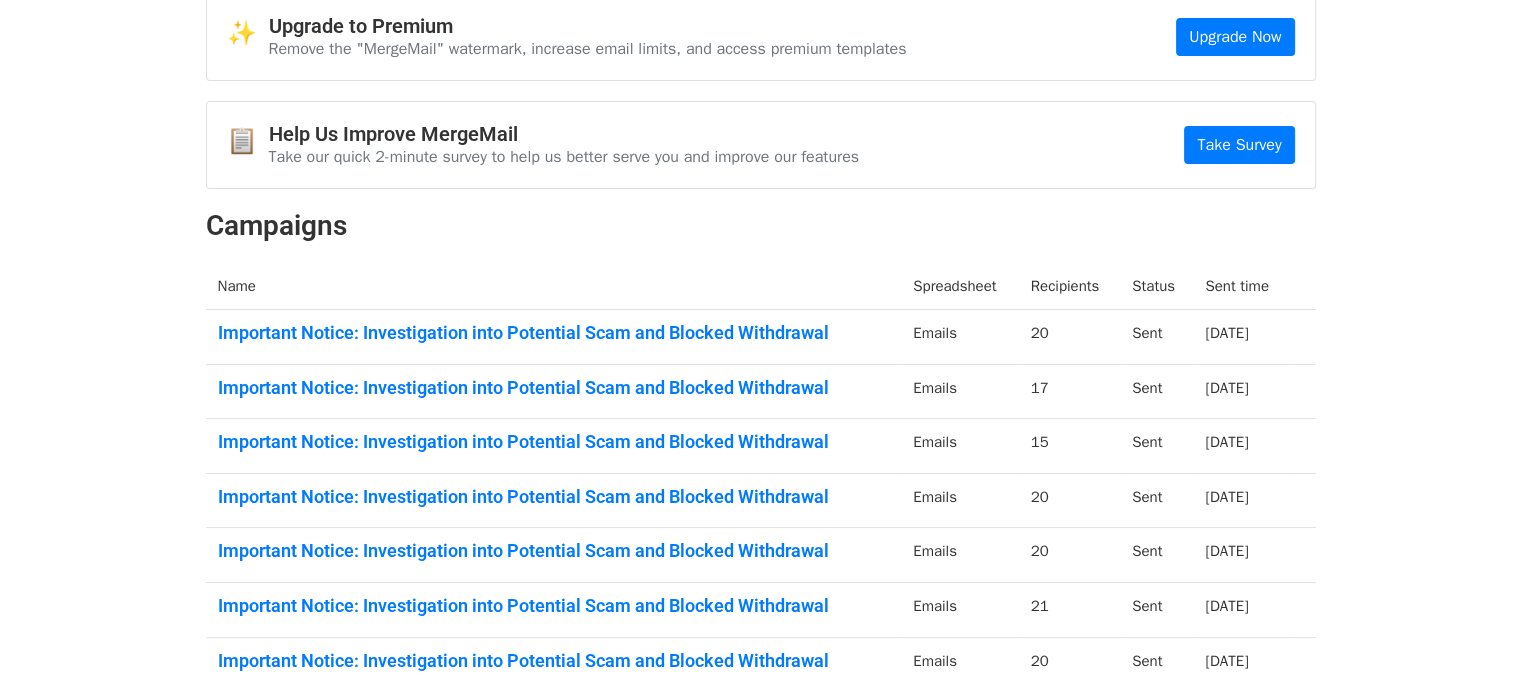 scroll, scrollTop: 0, scrollLeft: 0, axis: both 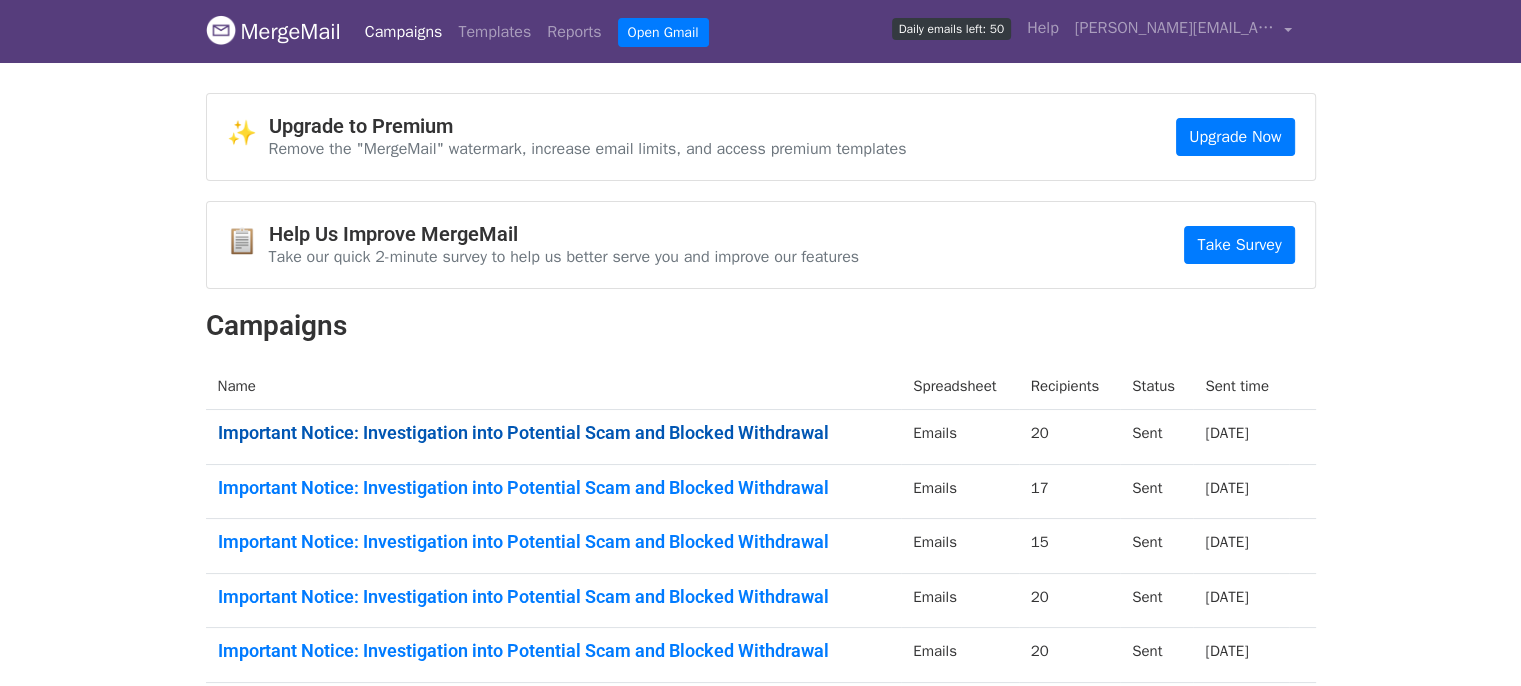 click on "Important Notice: Investigation into Potential Scam and Blocked Withdrawal" at bounding box center [554, 433] 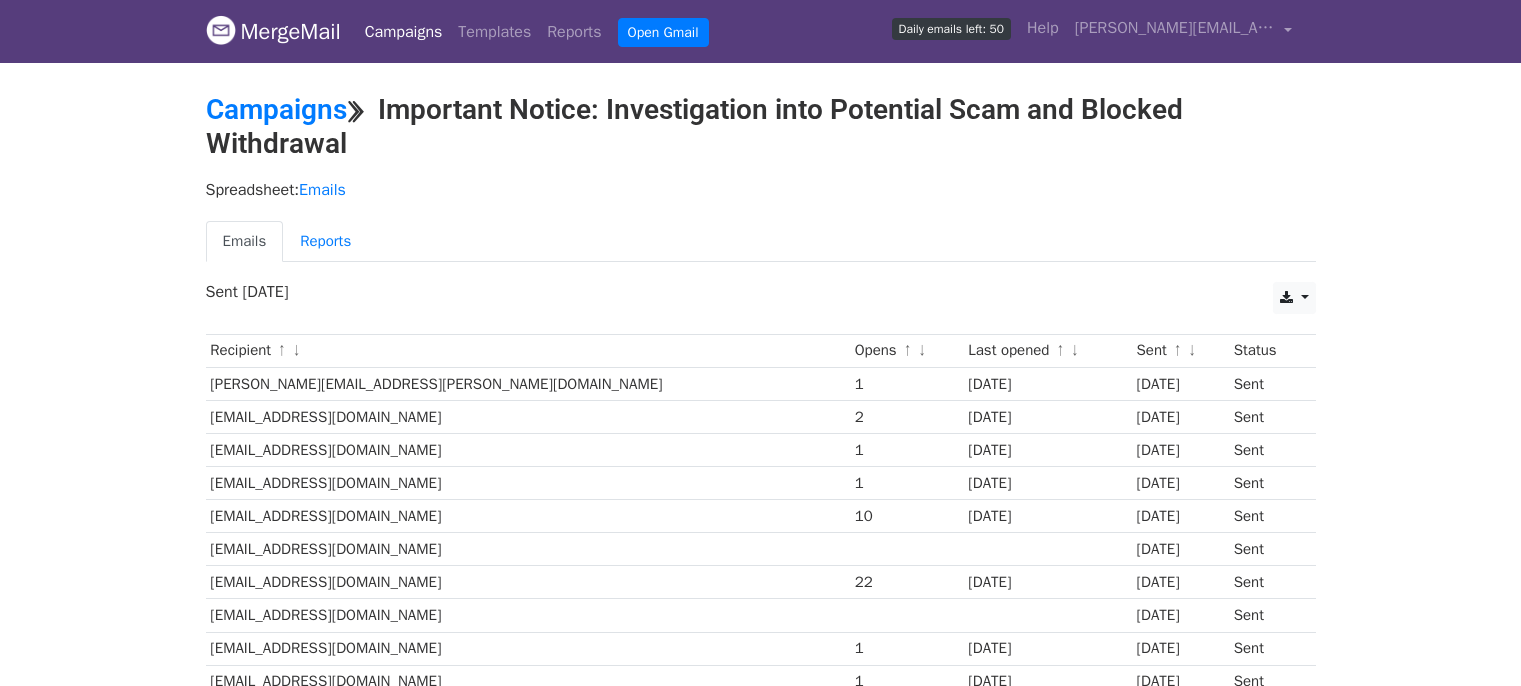 scroll, scrollTop: 0, scrollLeft: 0, axis: both 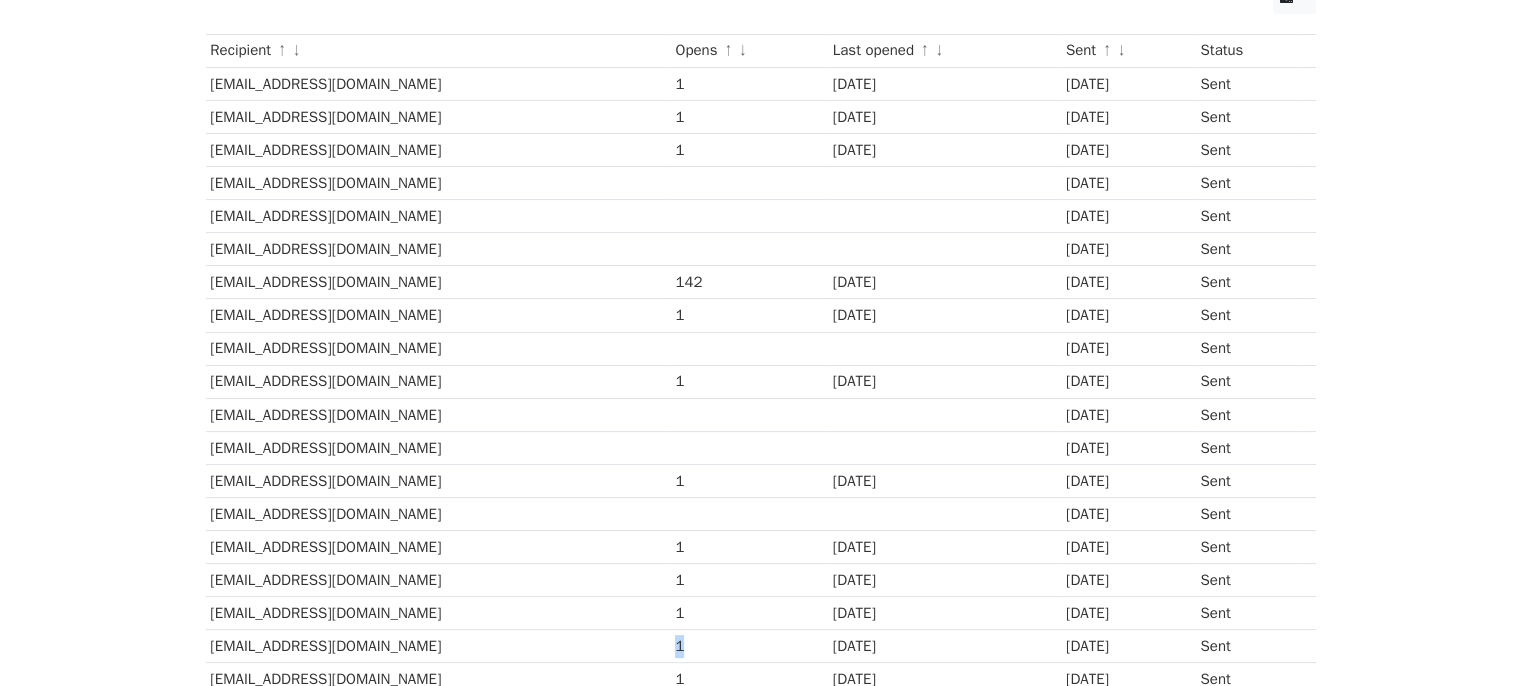 drag, startPoint x: 691, startPoint y: 647, endPoint x: 650, endPoint y: 643, distance: 41.19466 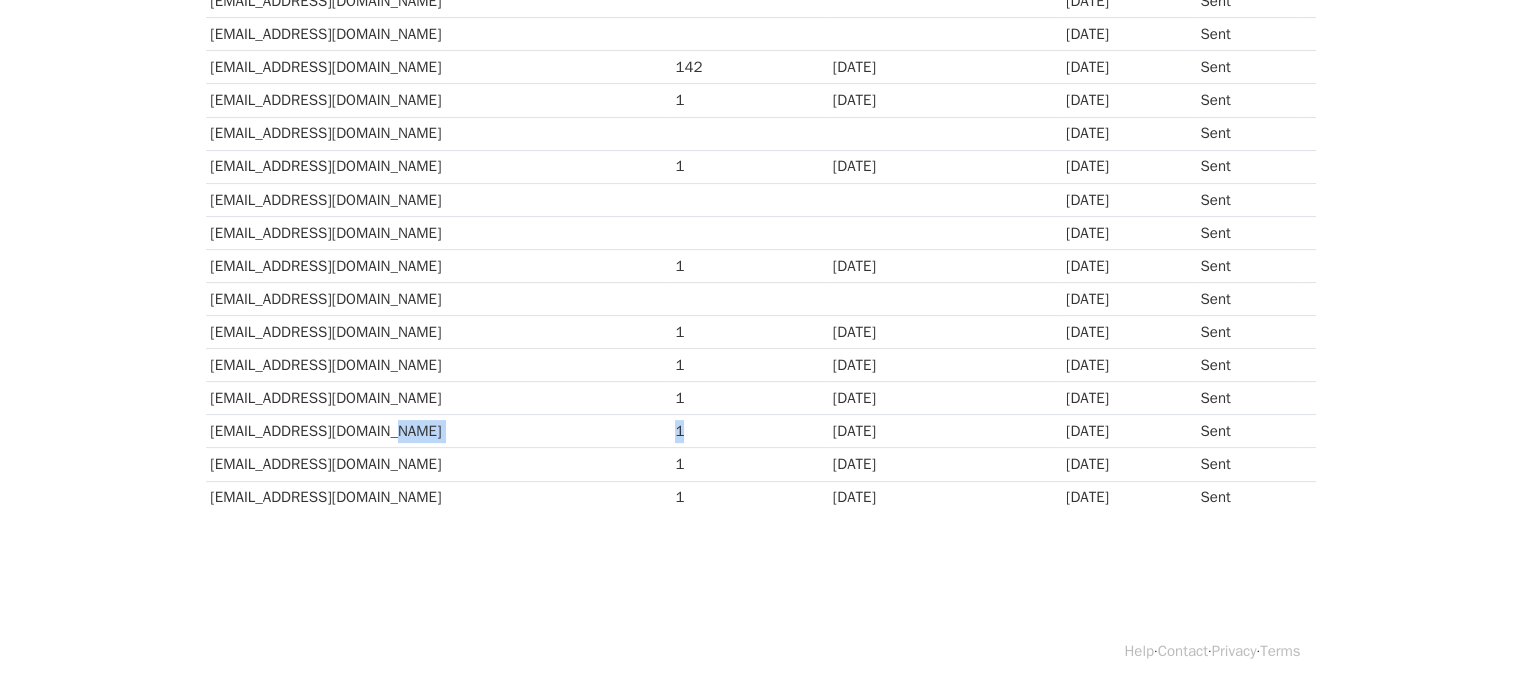 scroll, scrollTop: 315, scrollLeft: 0, axis: vertical 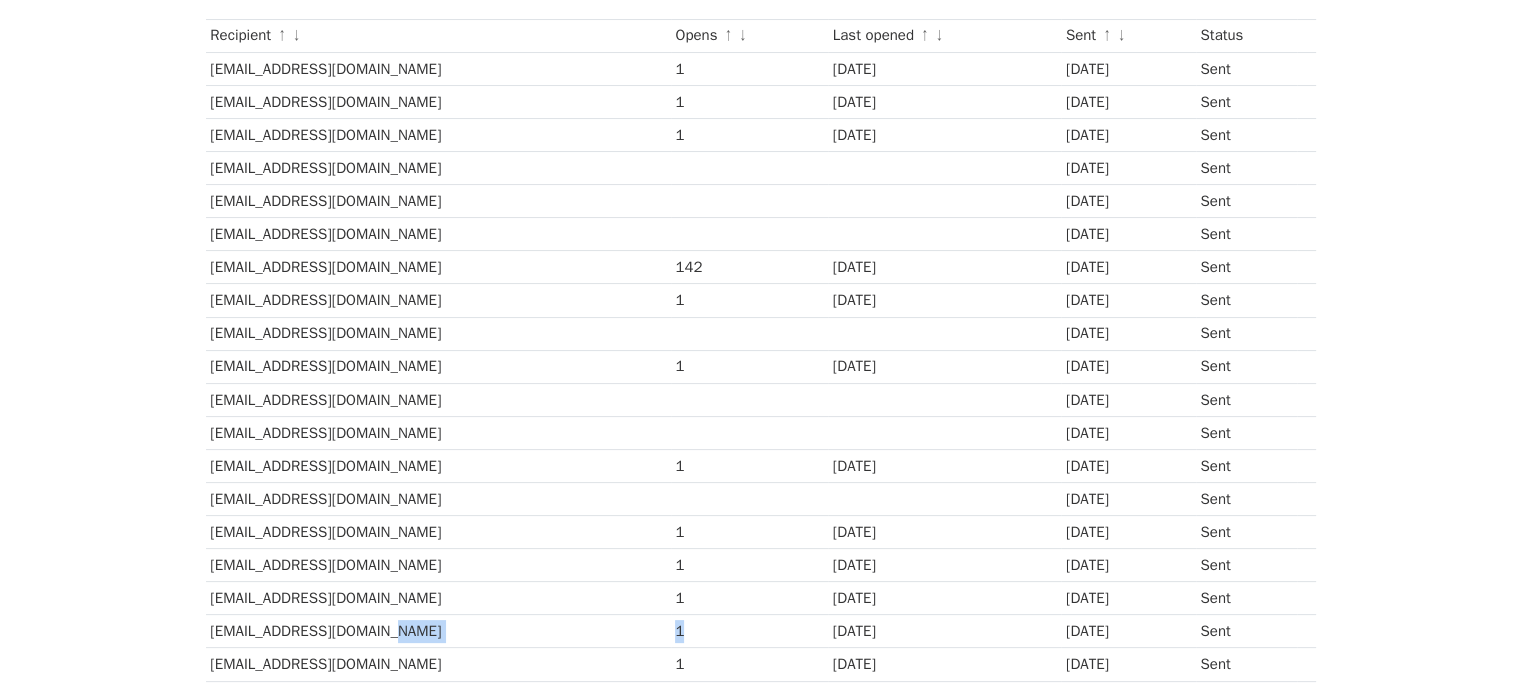 drag, startPoint x: 192, startPoint y: 265, endPoint x: 1026, endPoint y: 263, distance: 834.0024 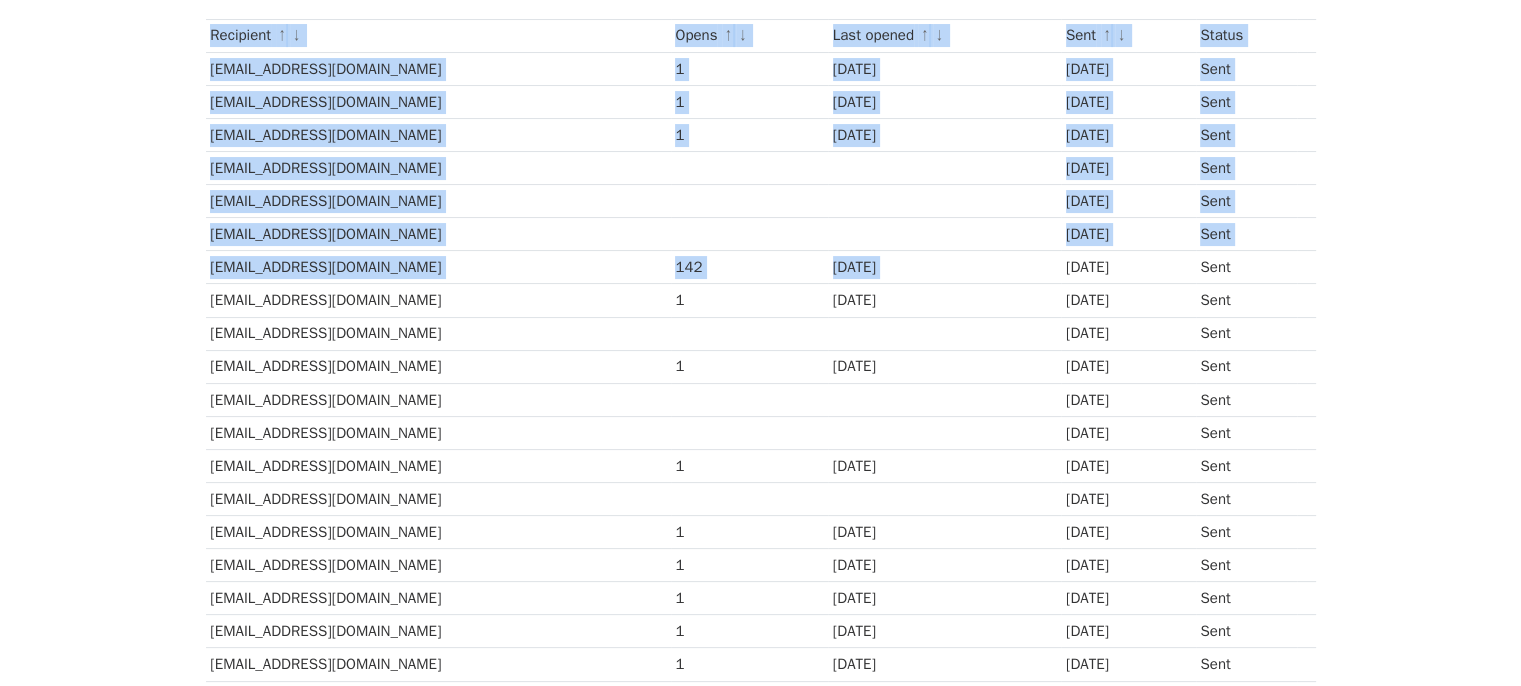 click on "[DATE]" at bounding box center (1128, 267) 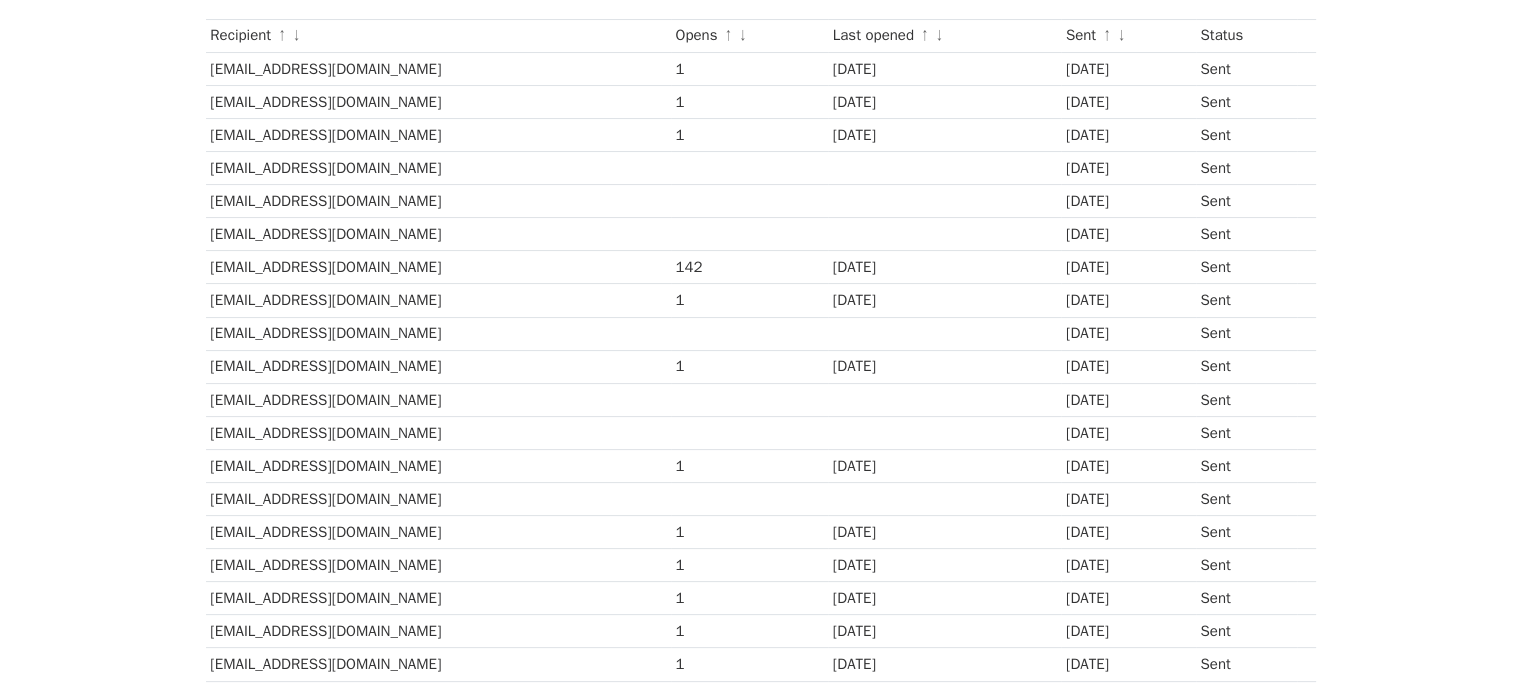 scroll, scrollTop: 215, scrollLeft: 0, axis: vertical 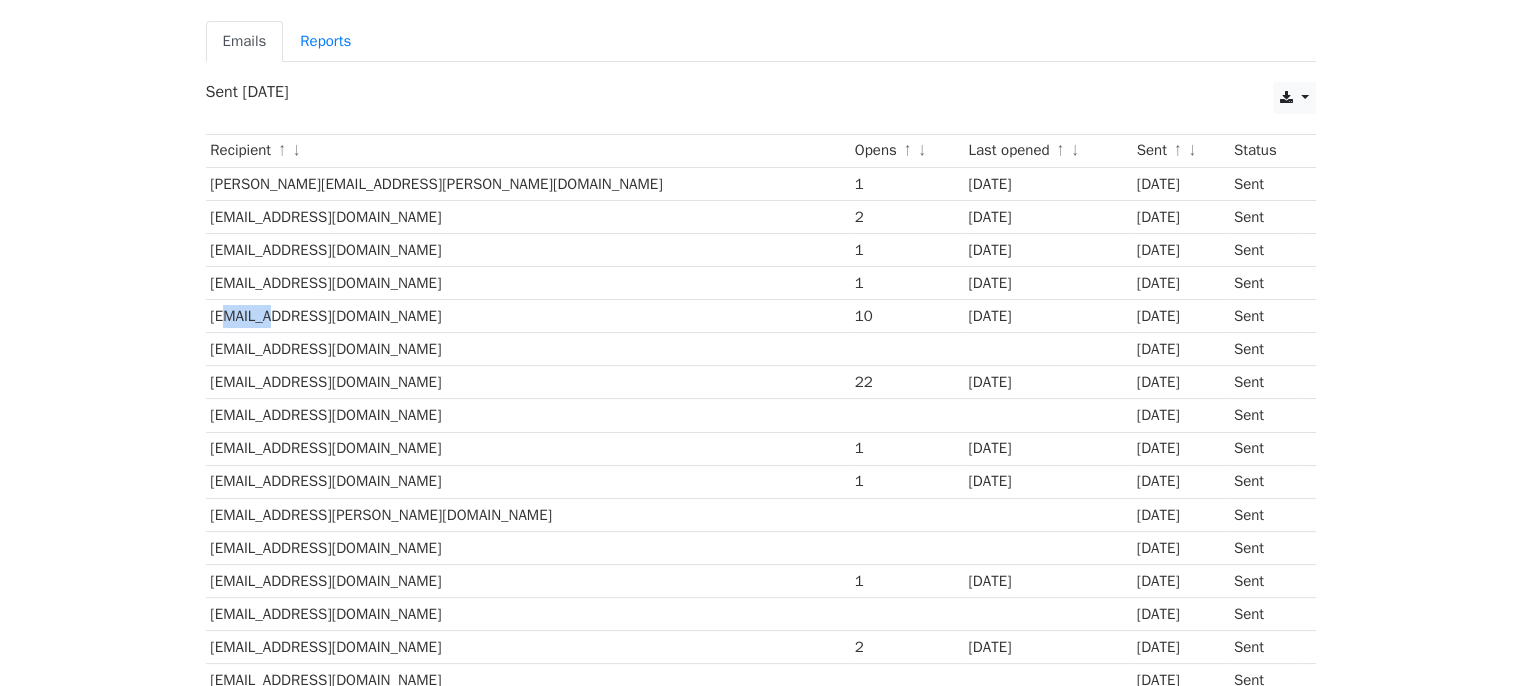 drag, startPoint x: 218, startPoint y: 314, endPoint x: 268, endPoint y: 317, distance: 50.08992 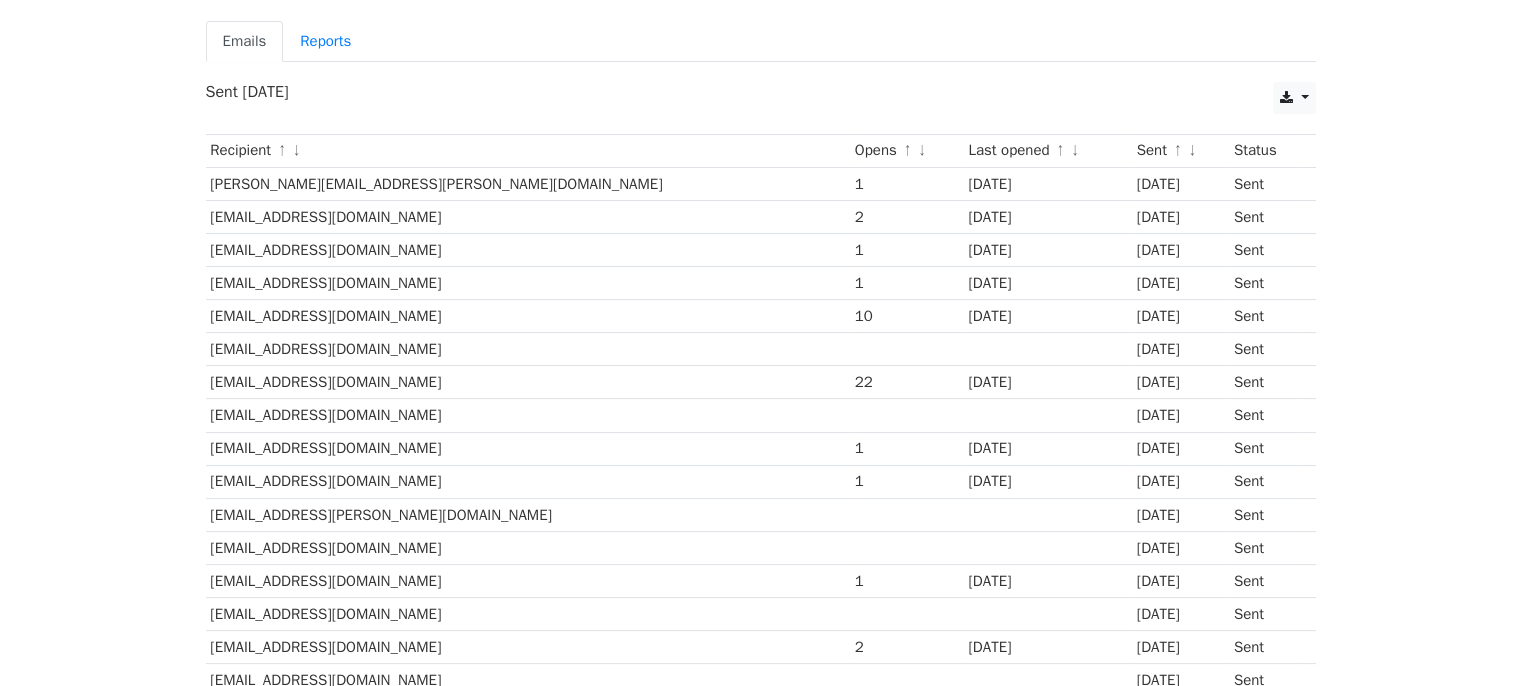 click on "[EMAIL_ADDRESS][DOMAIN_NAME]" at bounding box center (528, 316) 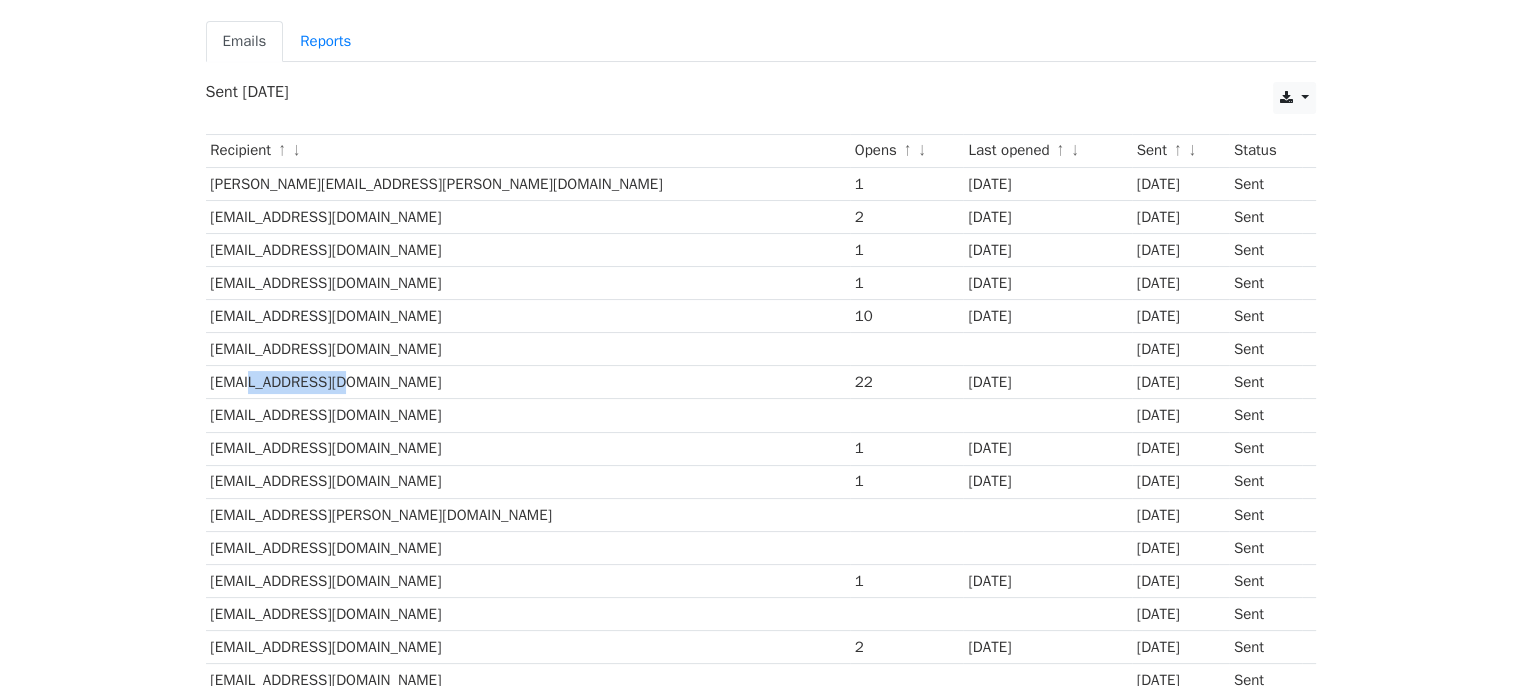 drag, startPoint x: 234, startPoint y: 386, endPoint x: 364, endPoint y: 381, distance: 130.09612 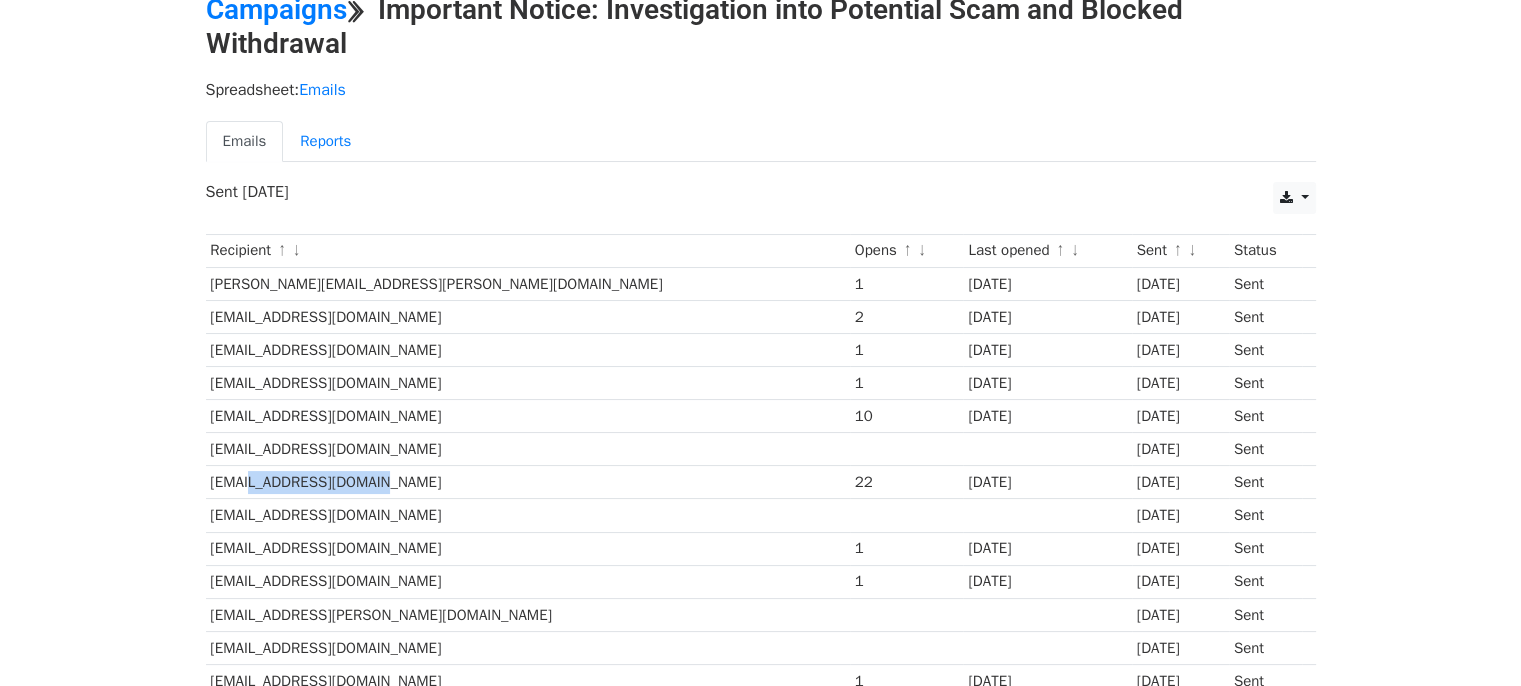 scroll, scrollTop: 0, scrollLeft: 0, axis: both 